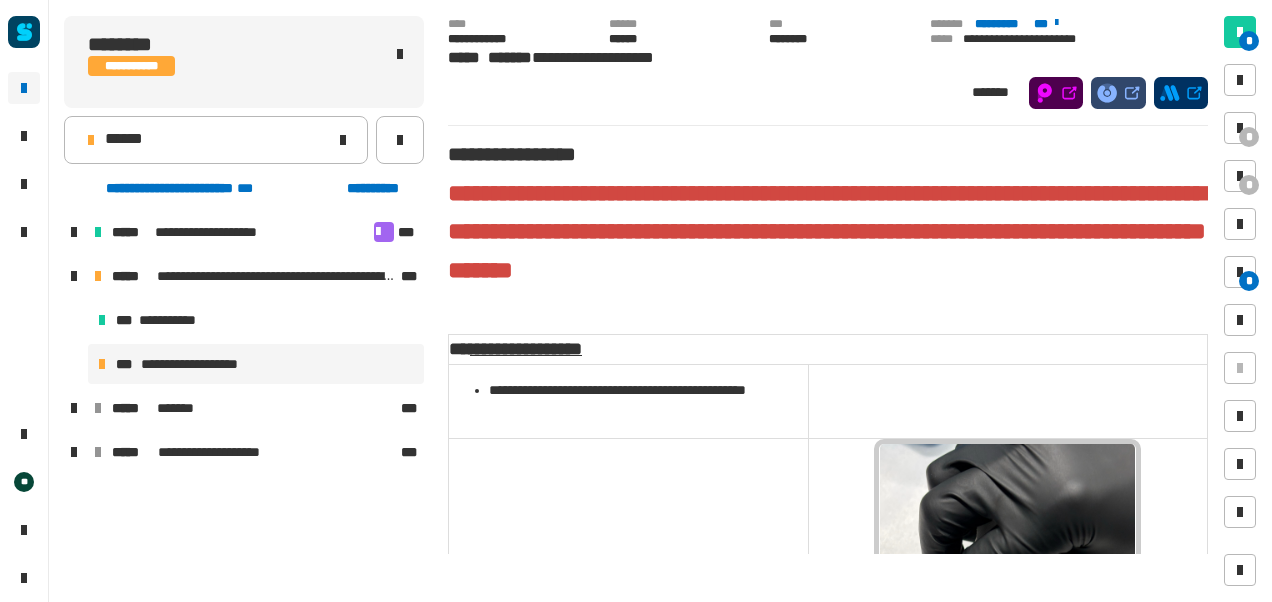 scroll, scrollTop: 0, scrollLeft: 0, axis: both 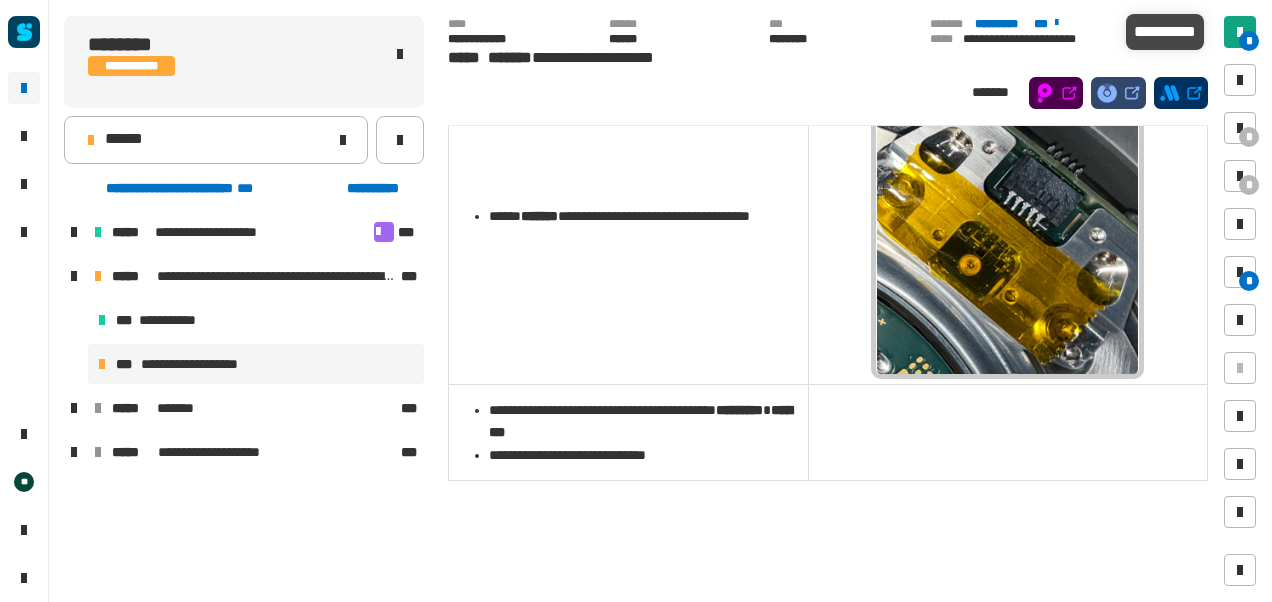 click at bounding box center [1240, 32] 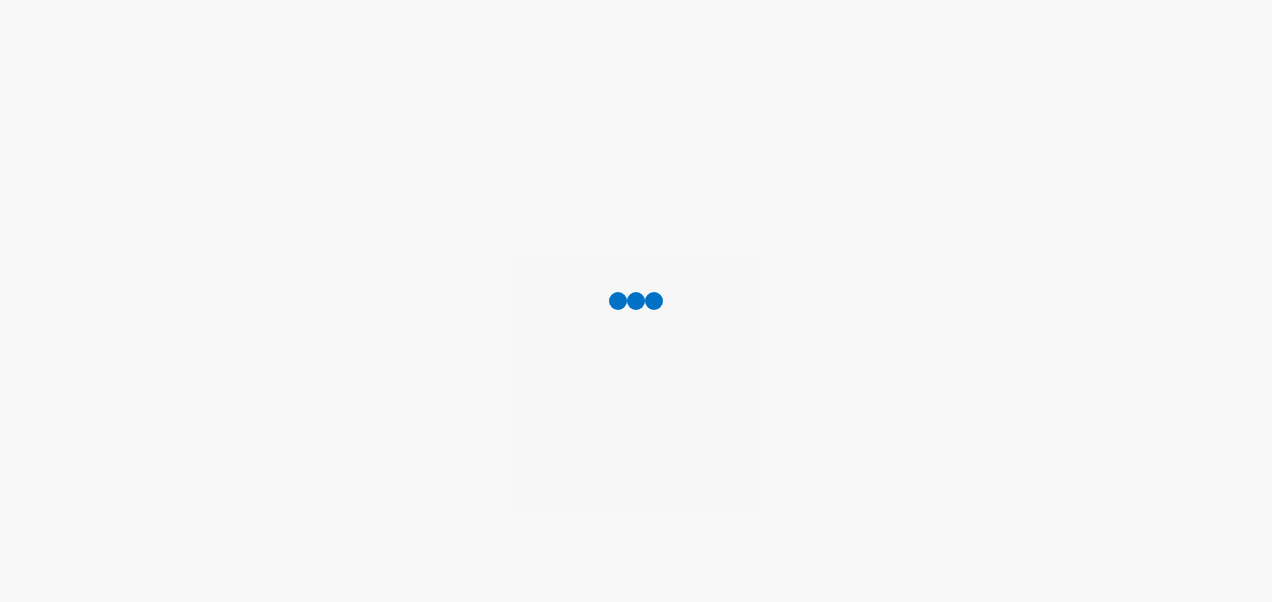scroll, scrollTop: 0, scrollLeft: 0, axis: both 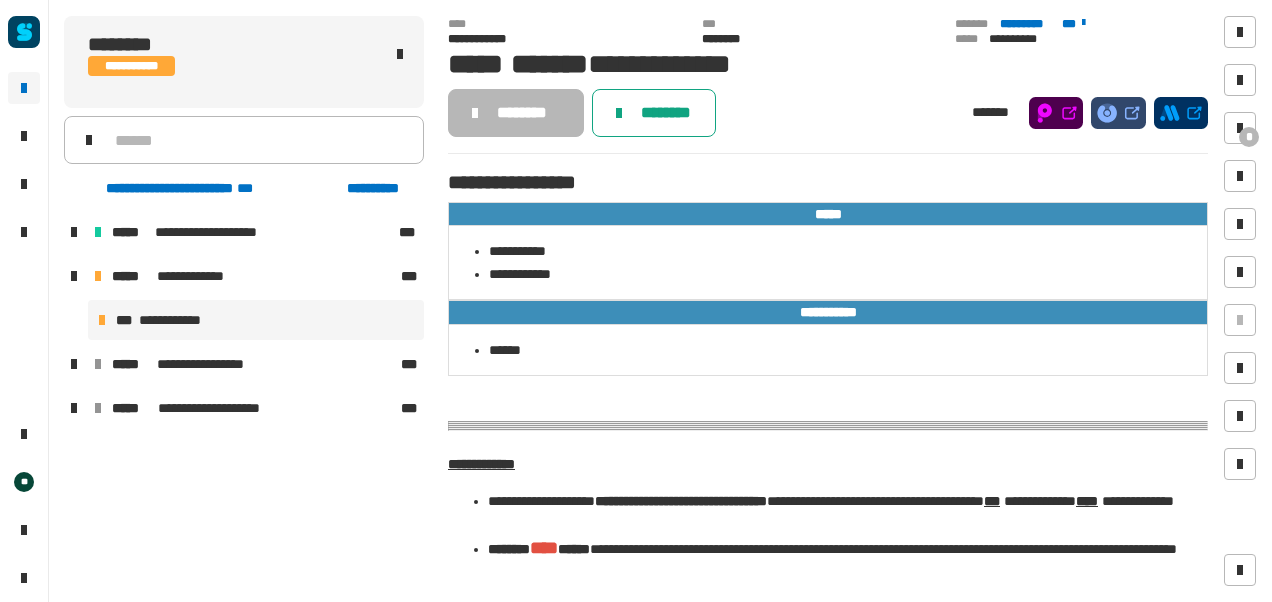 click on "********" 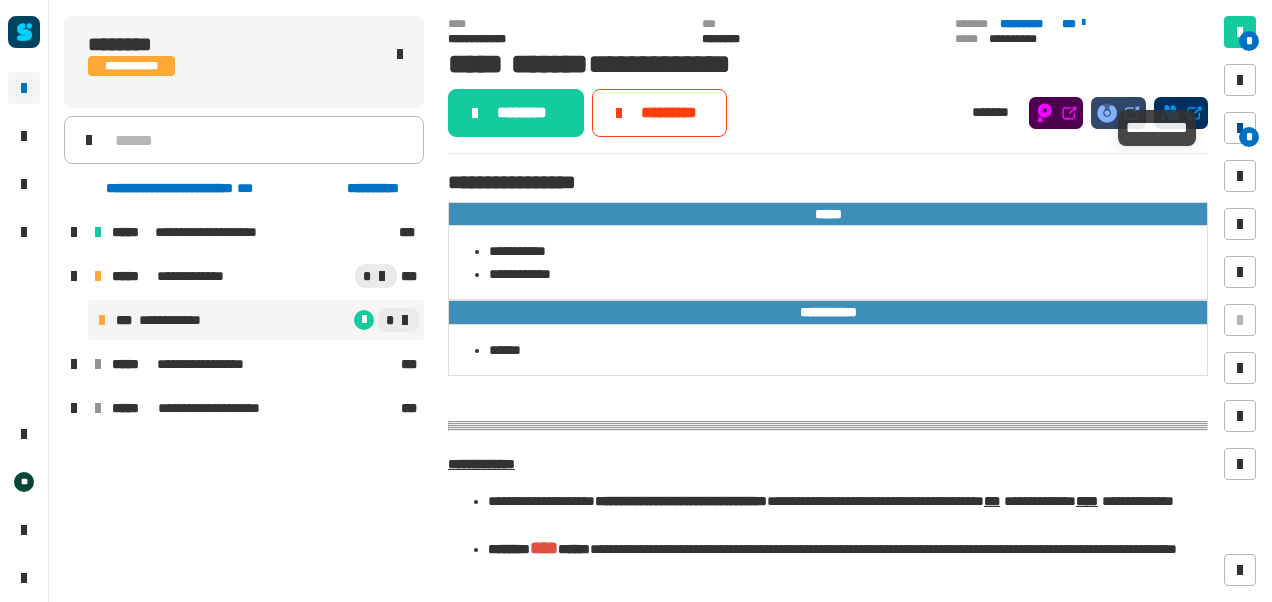 click at bounding box center [1240, 128] 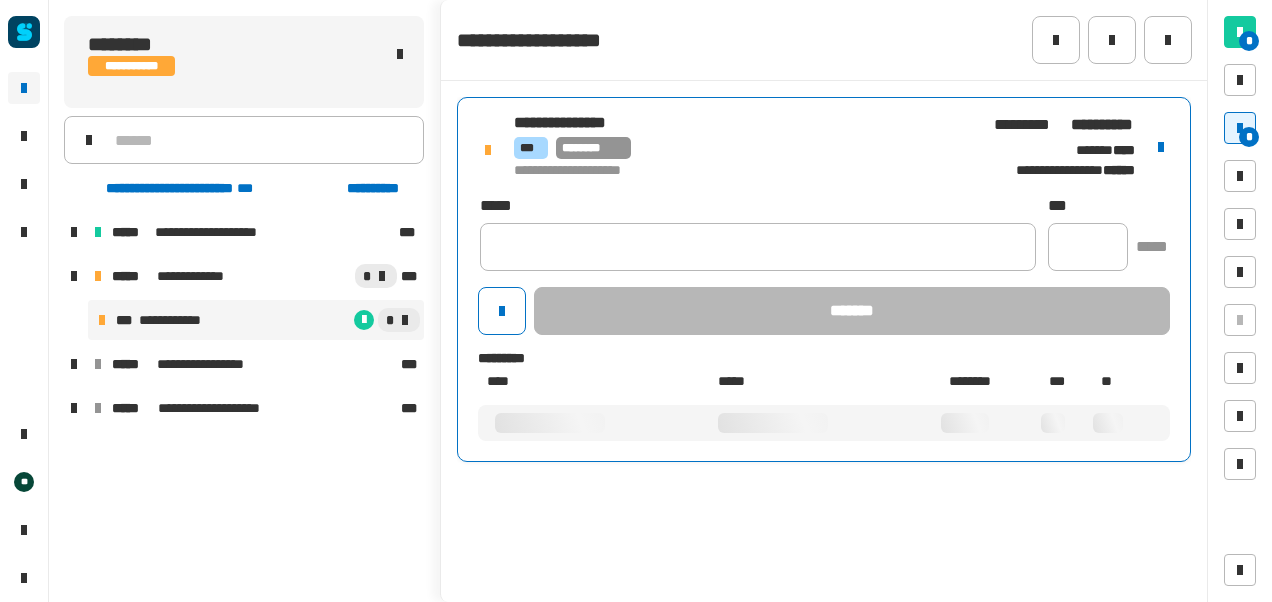 click on "**********" at bounding box center [824, 280] 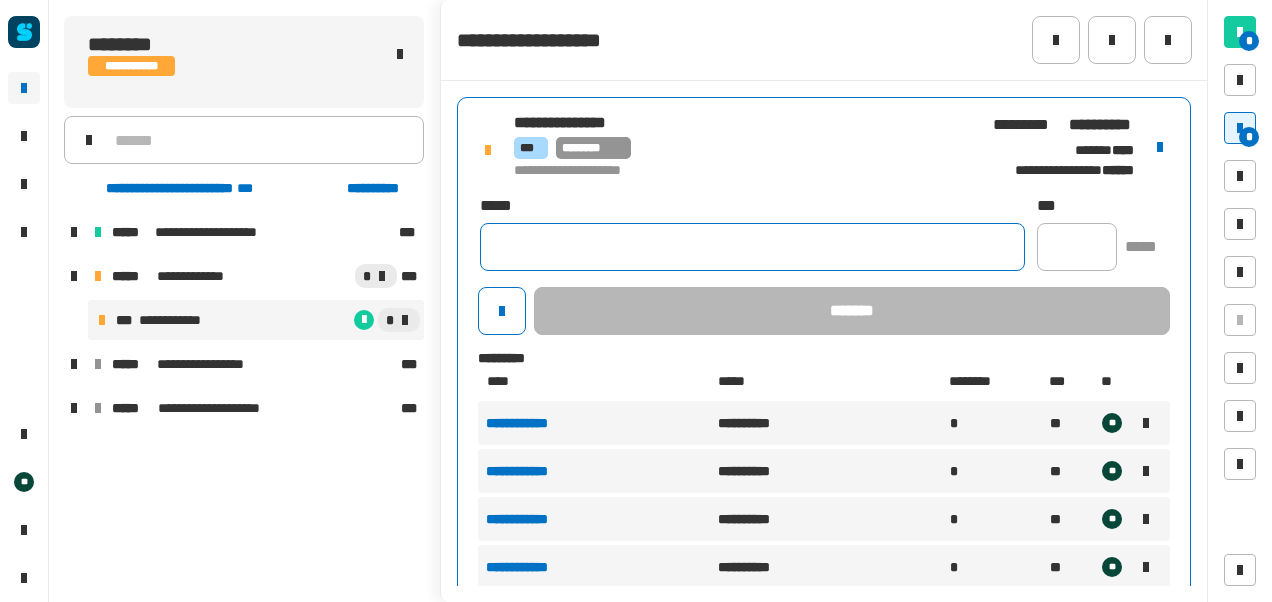 click 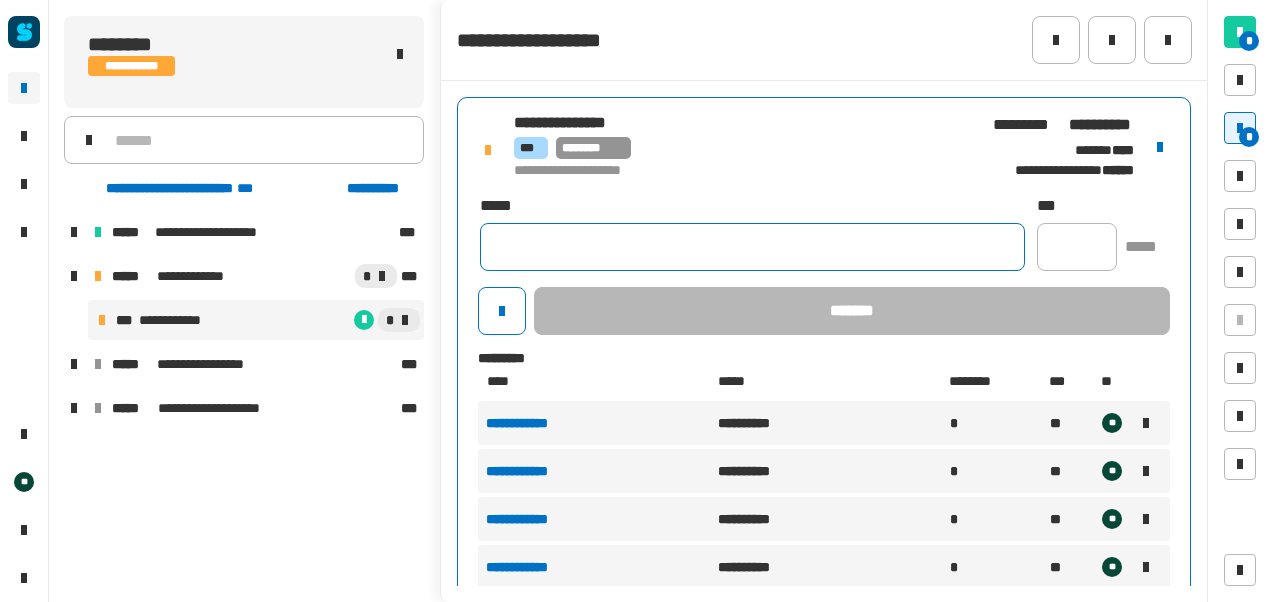 paste on "**********" 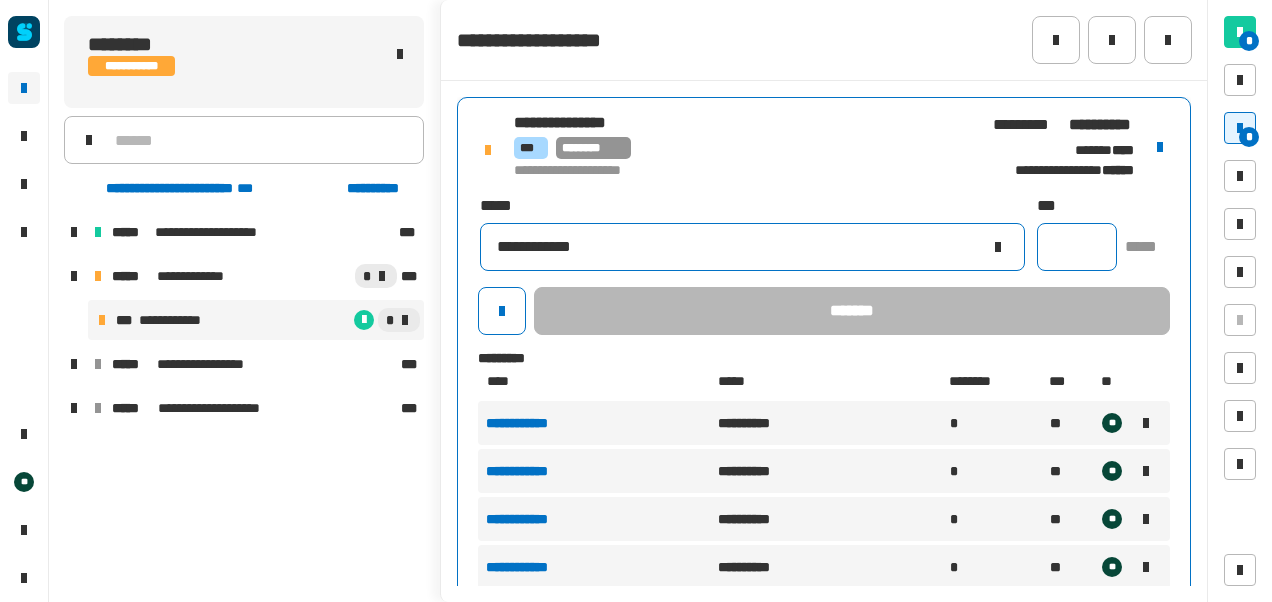 type on "**********" 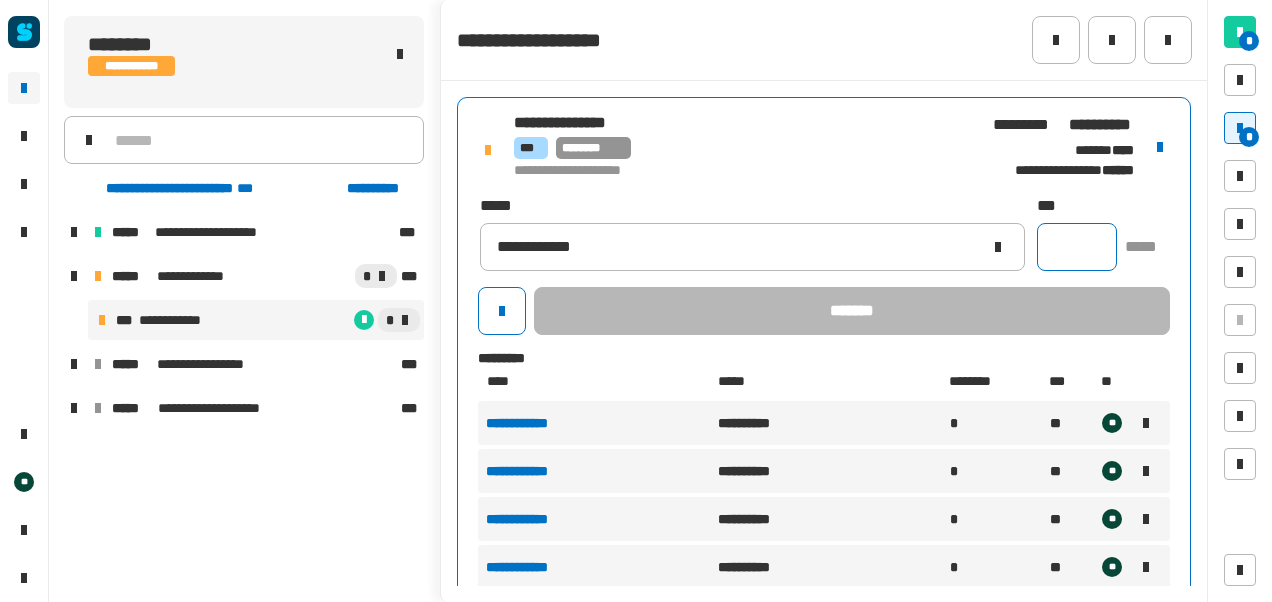 click 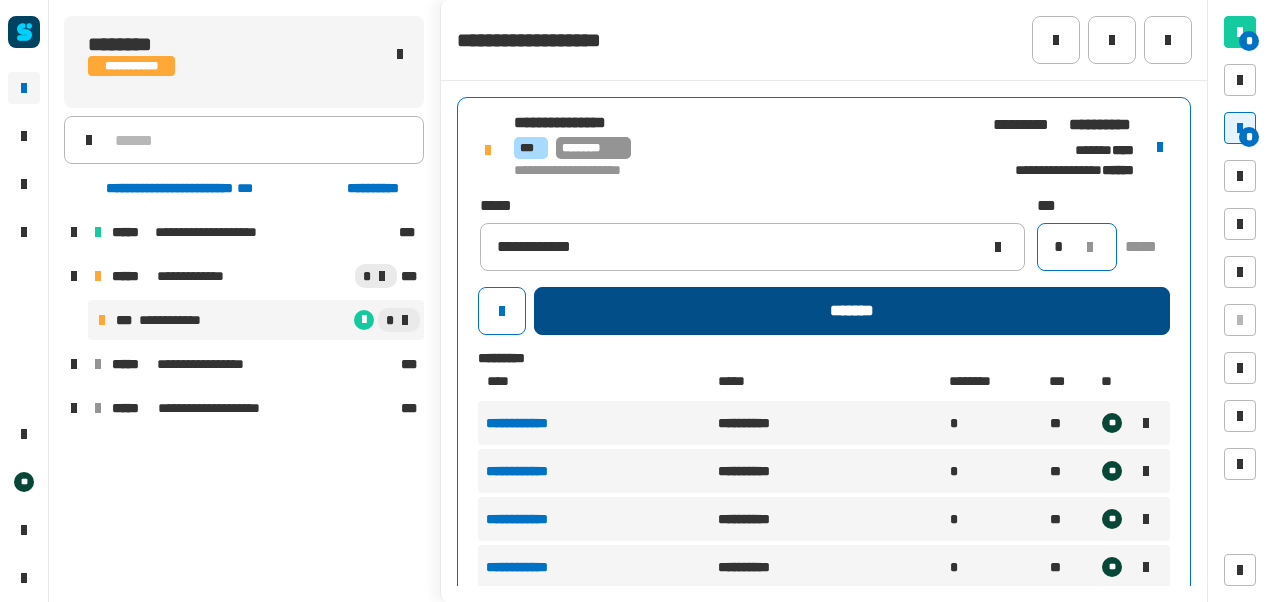 type on "*" 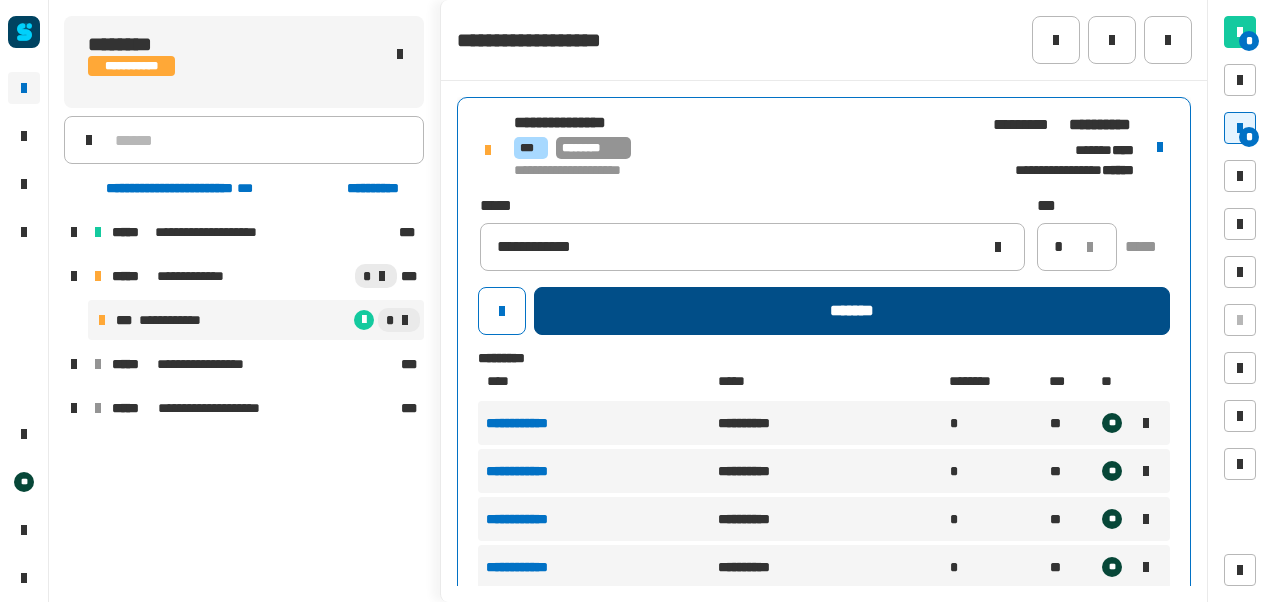 click on "*******" 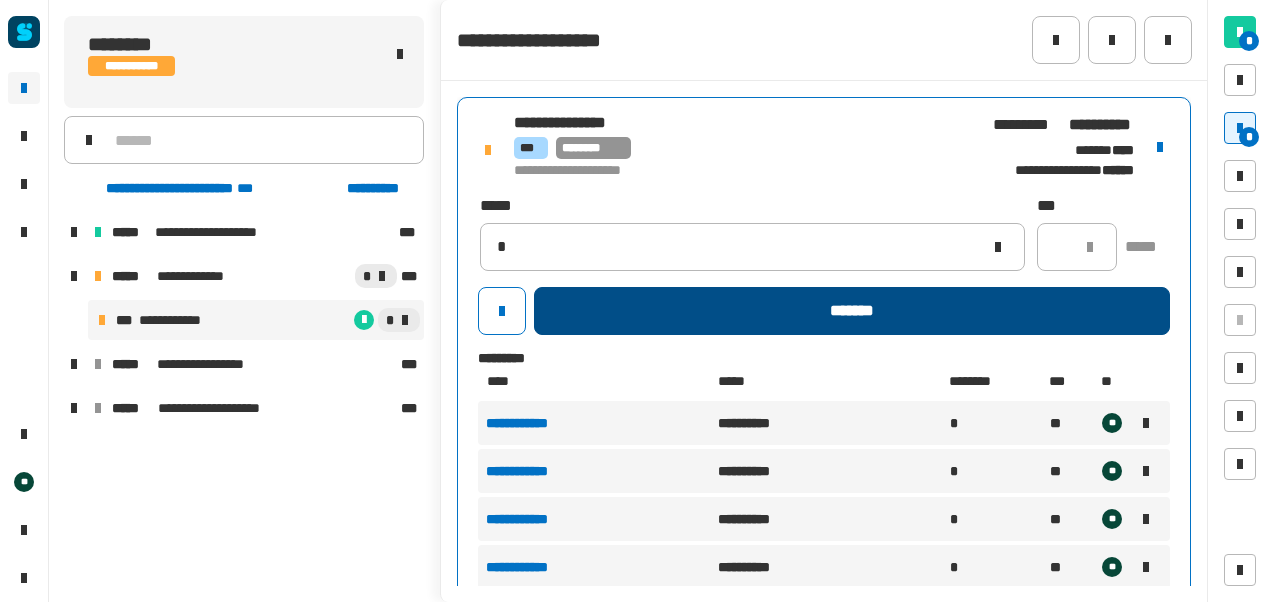 type 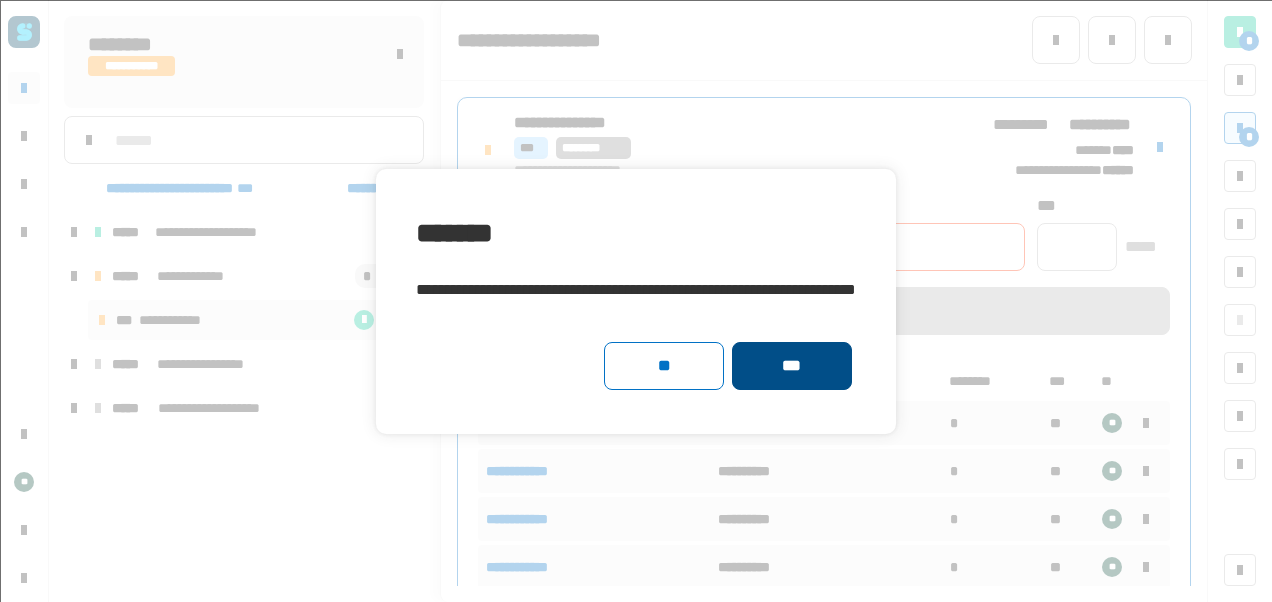 click on "***" 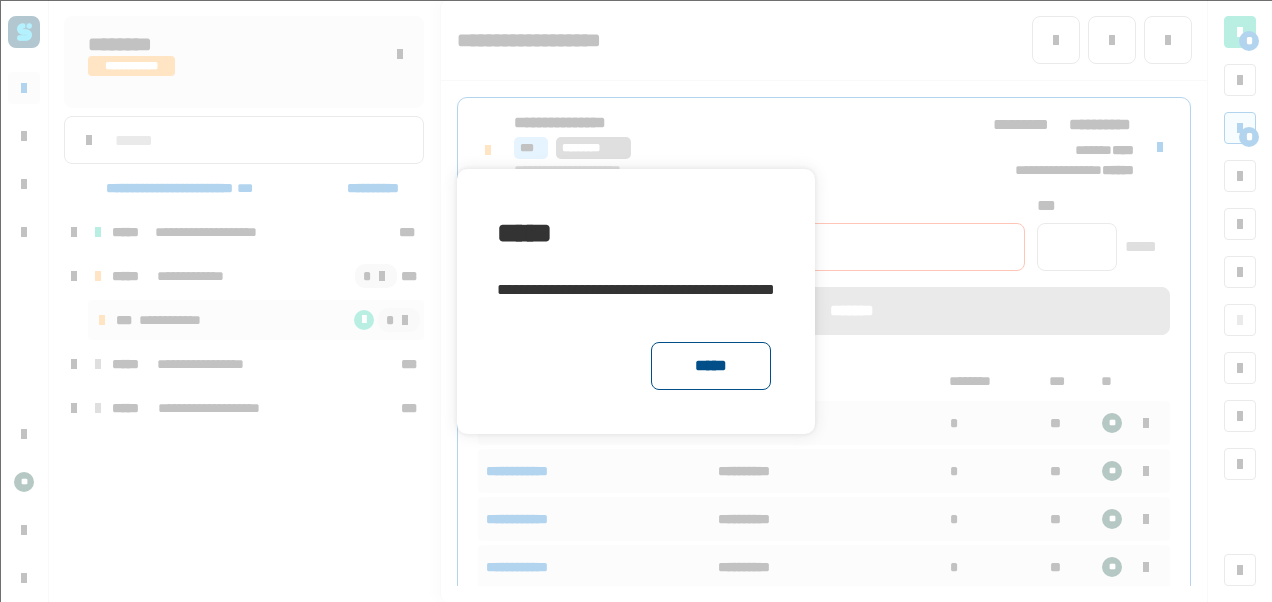 click on "*****" 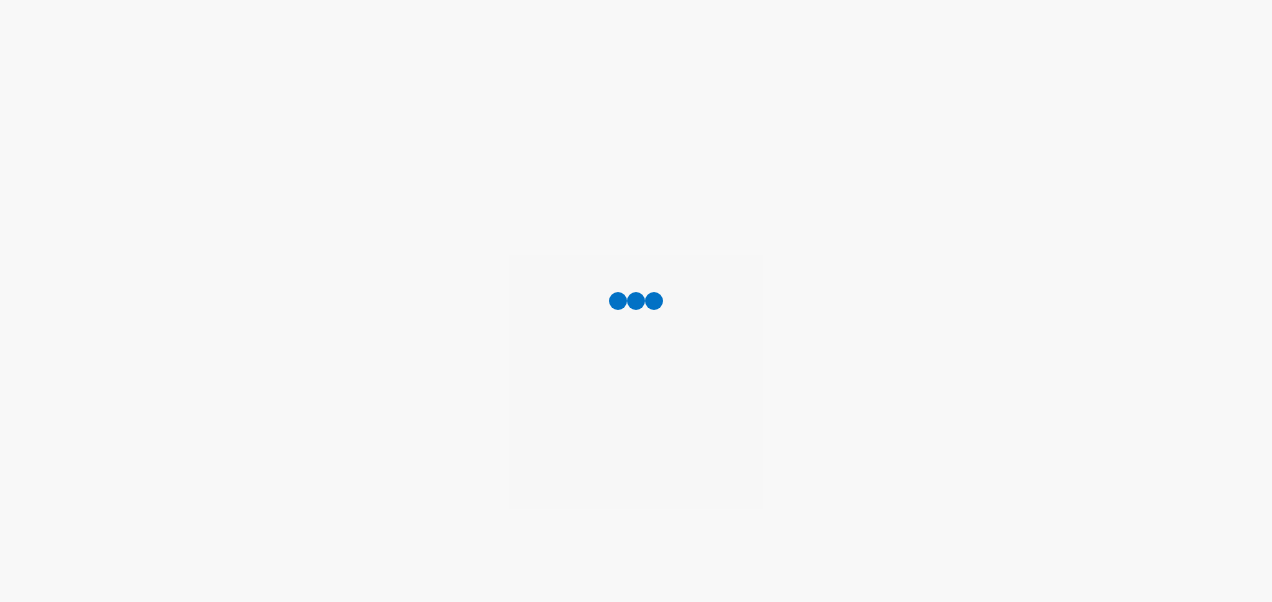 scroll, scrollTop: 0, scrollLeft: 0, axis: both 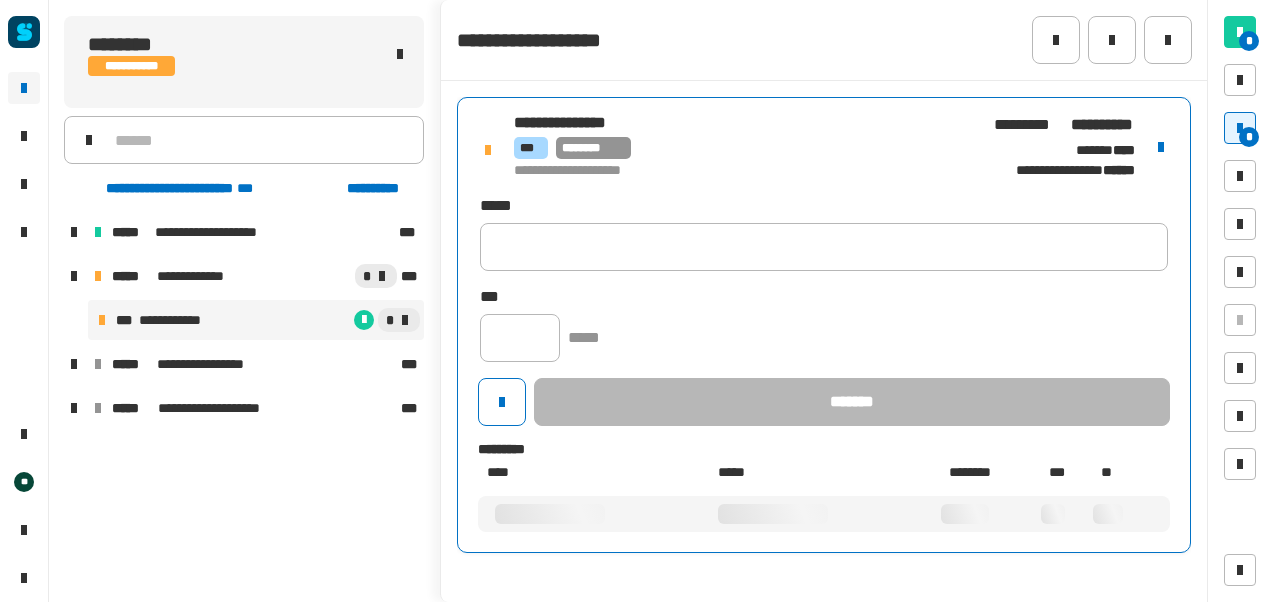 click on "**********" at bounding box center [824, 325] 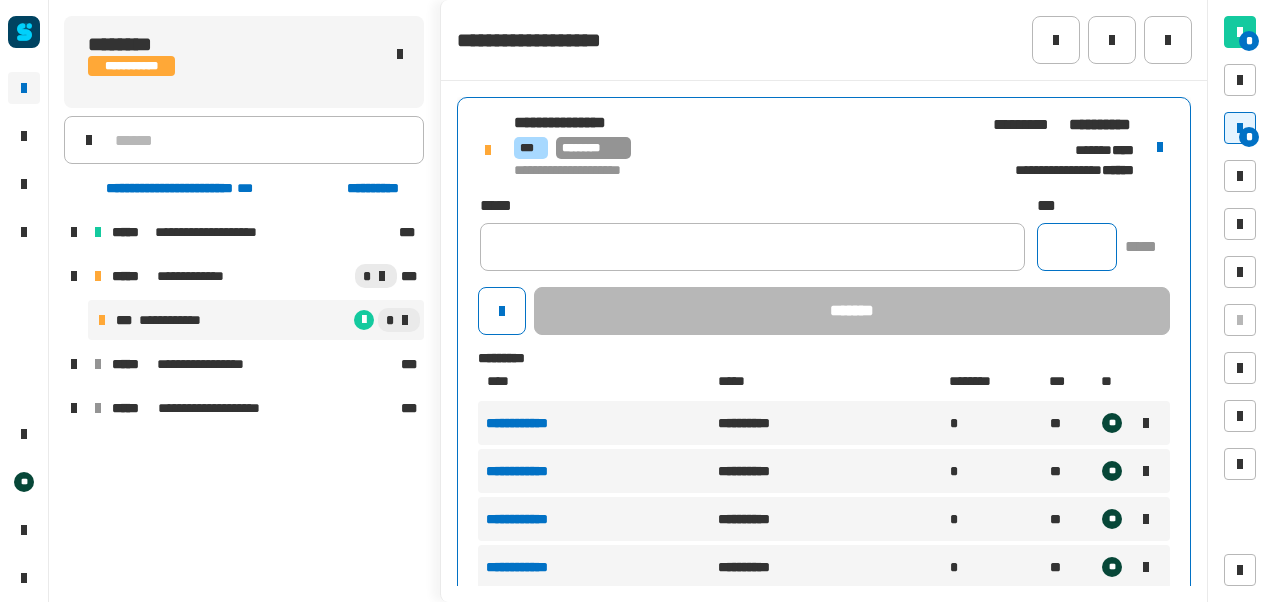 click 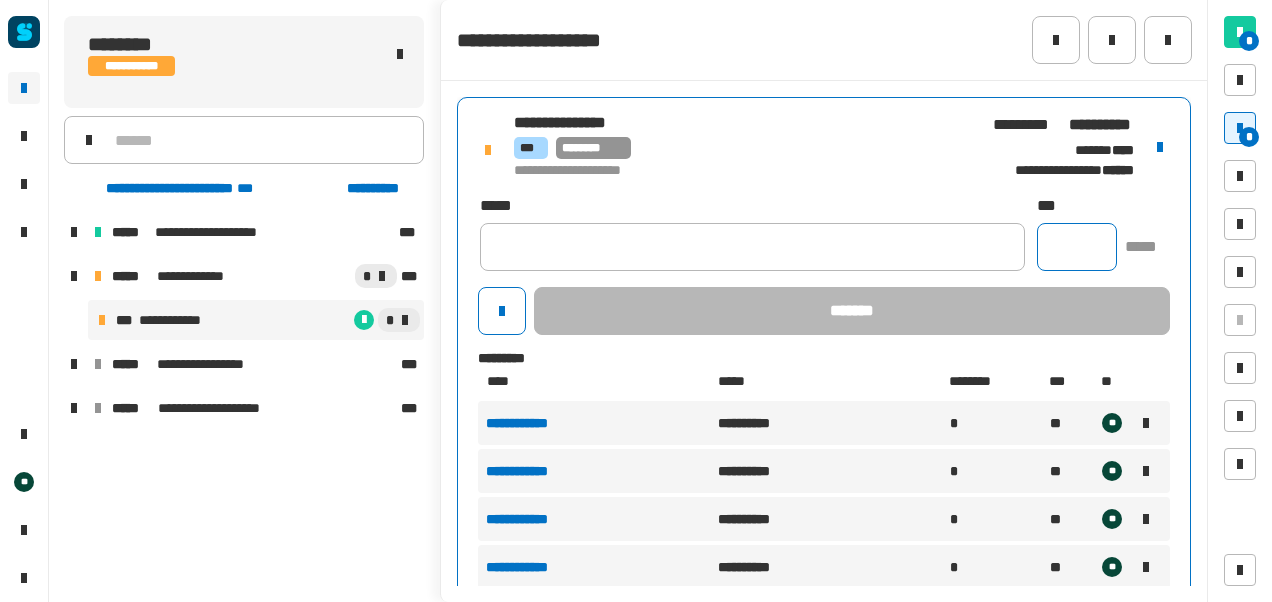 click 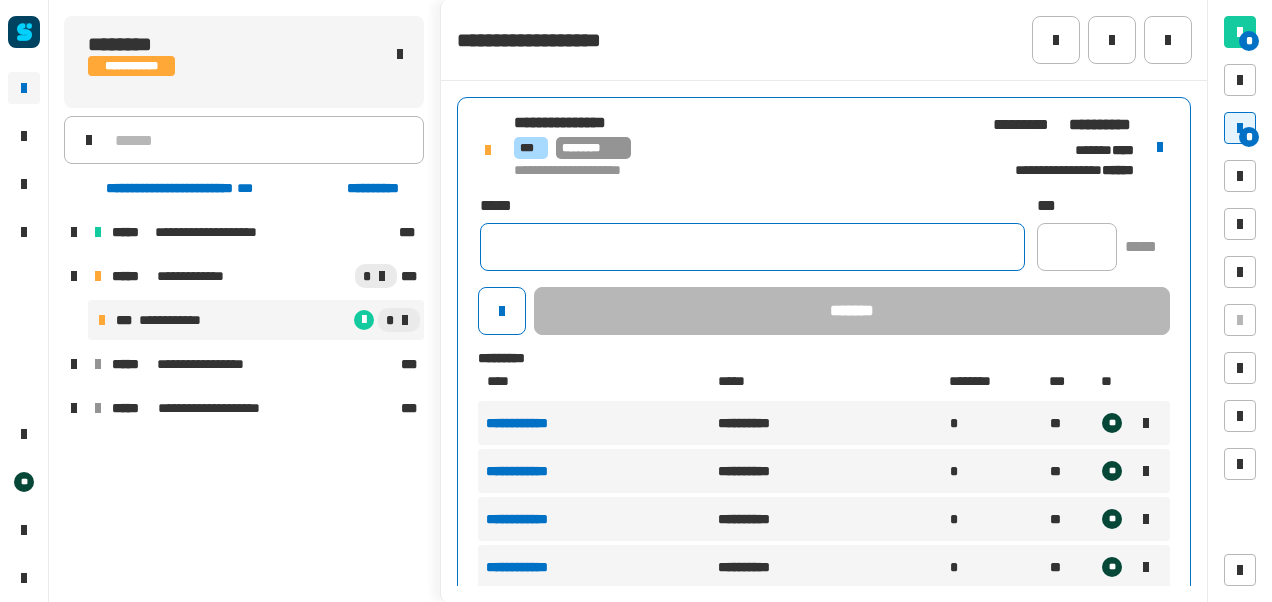 click 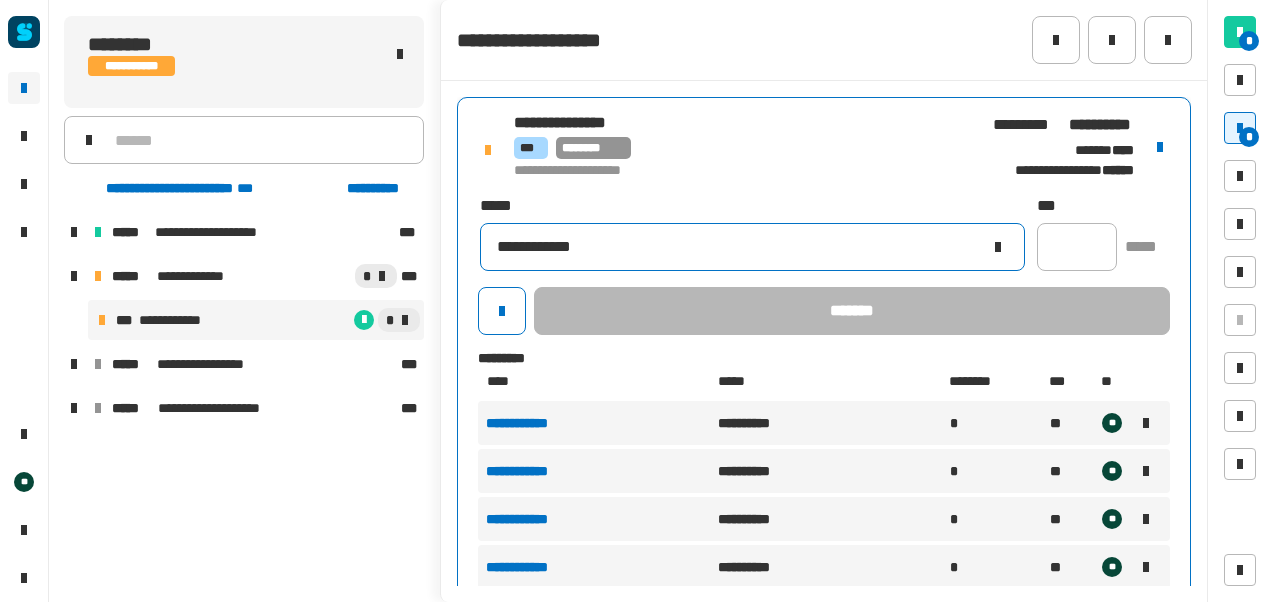 click on "**********" 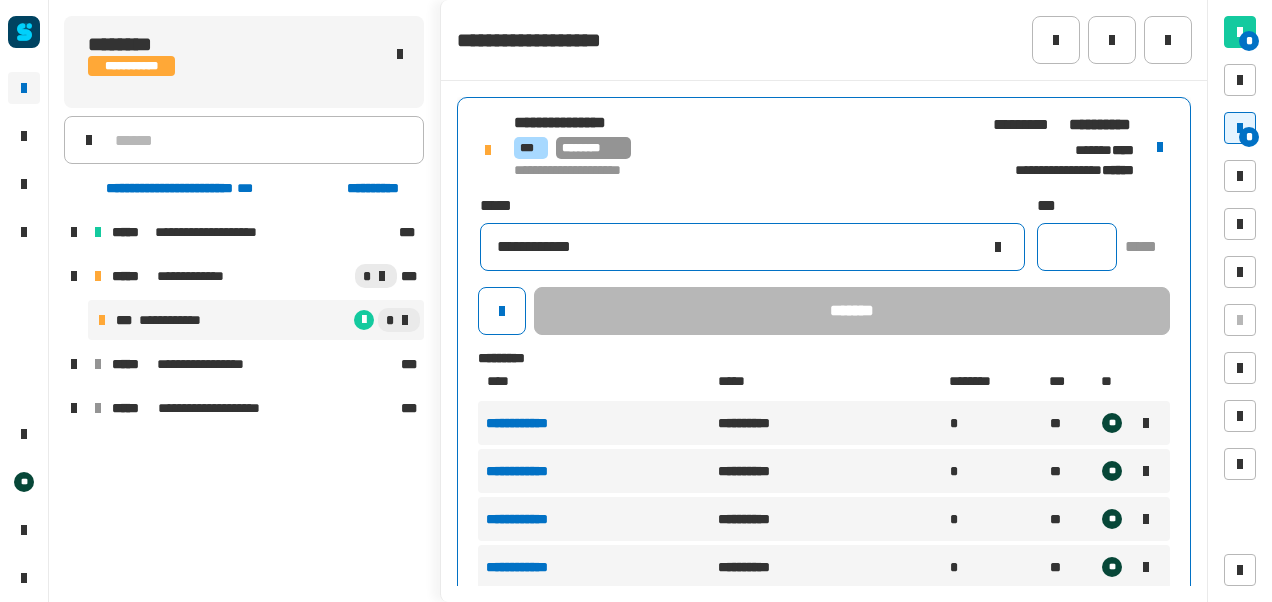 type on "**********" 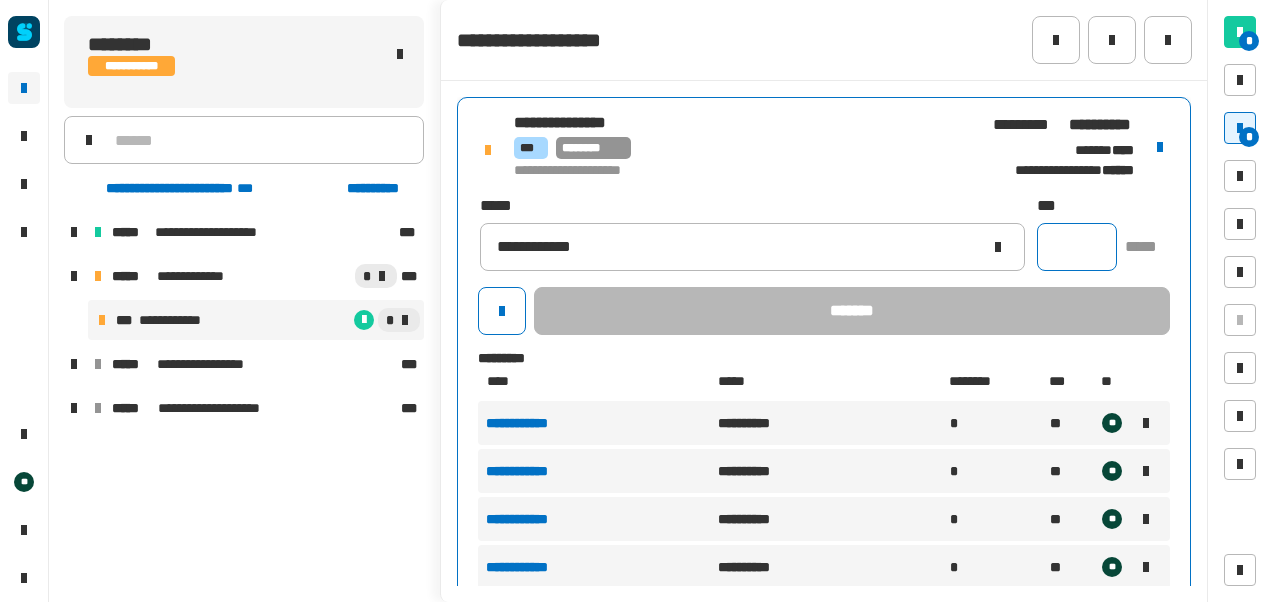 click 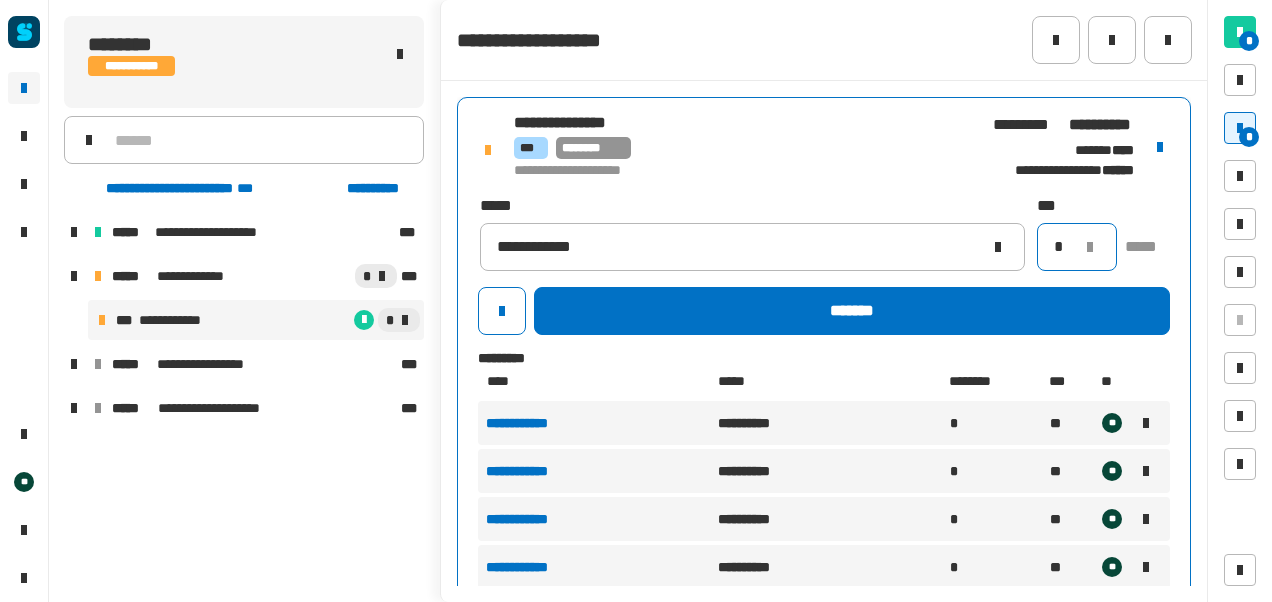 type on "**" 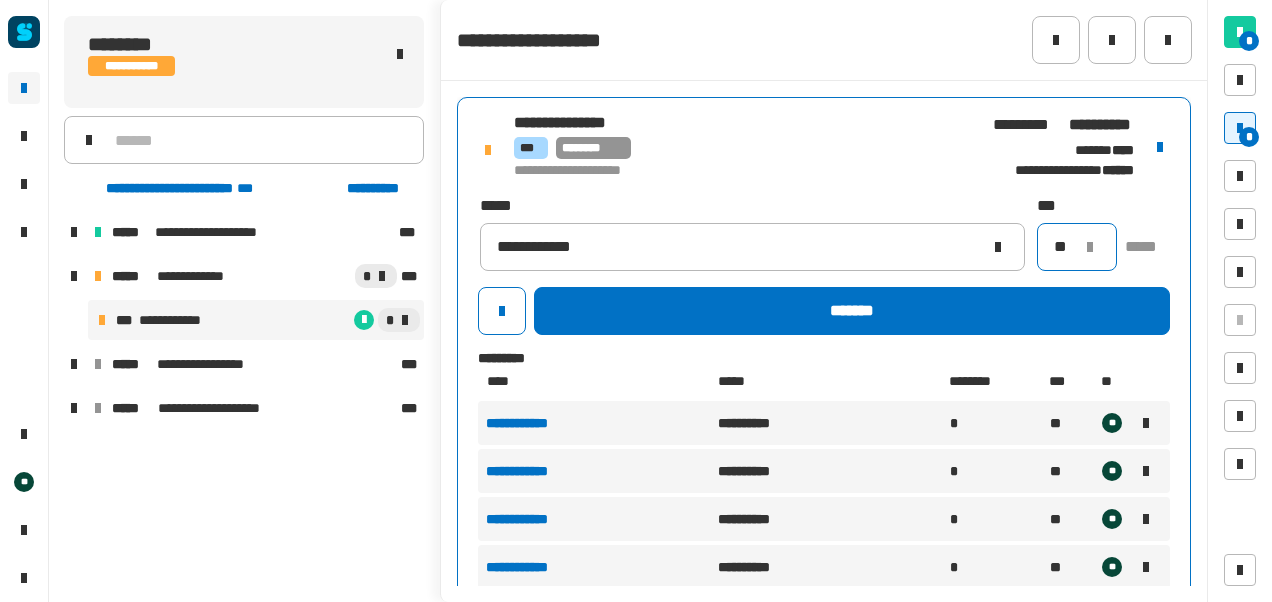 type on "**" 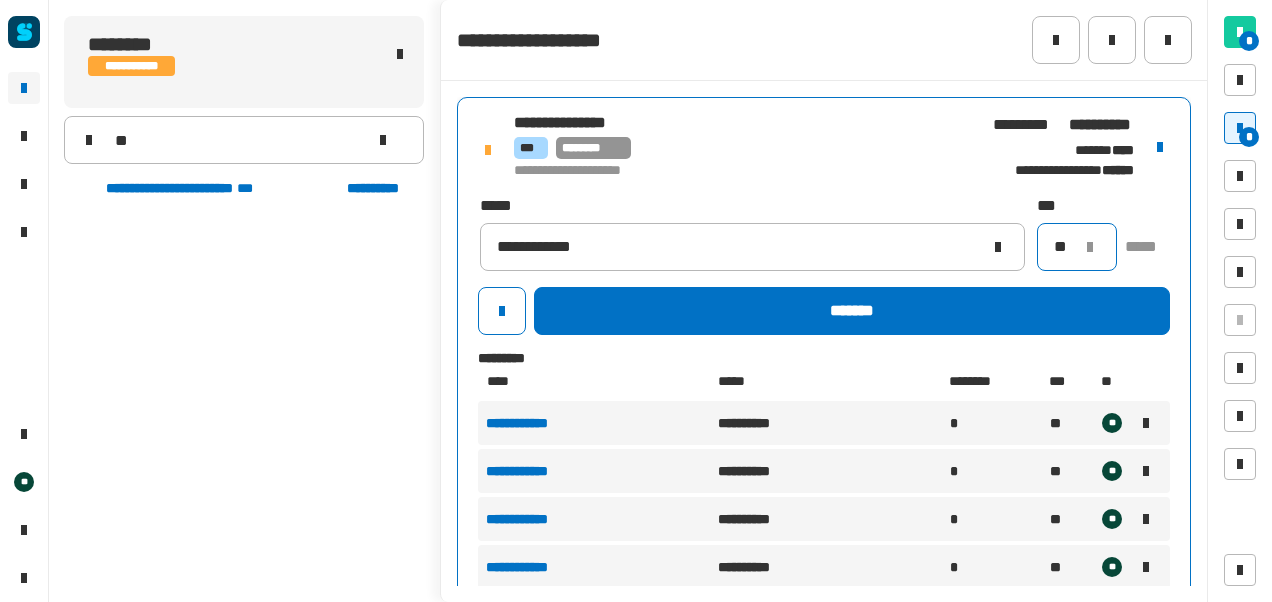 type on "**" 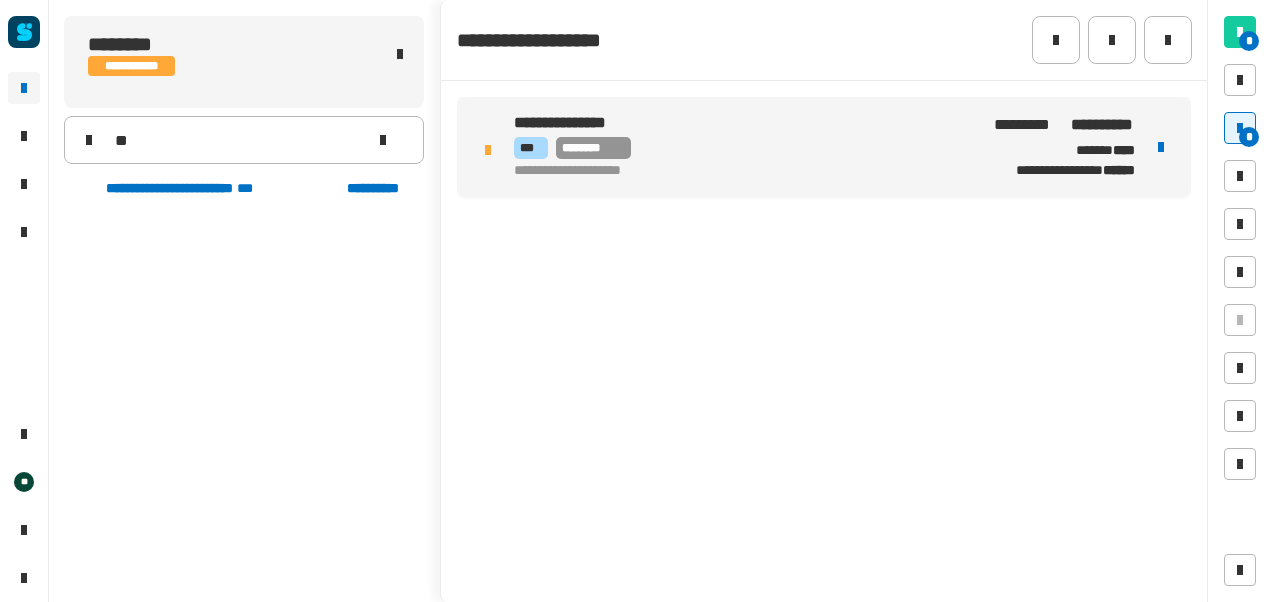 click on "**********" at bounding box center [742, 171] 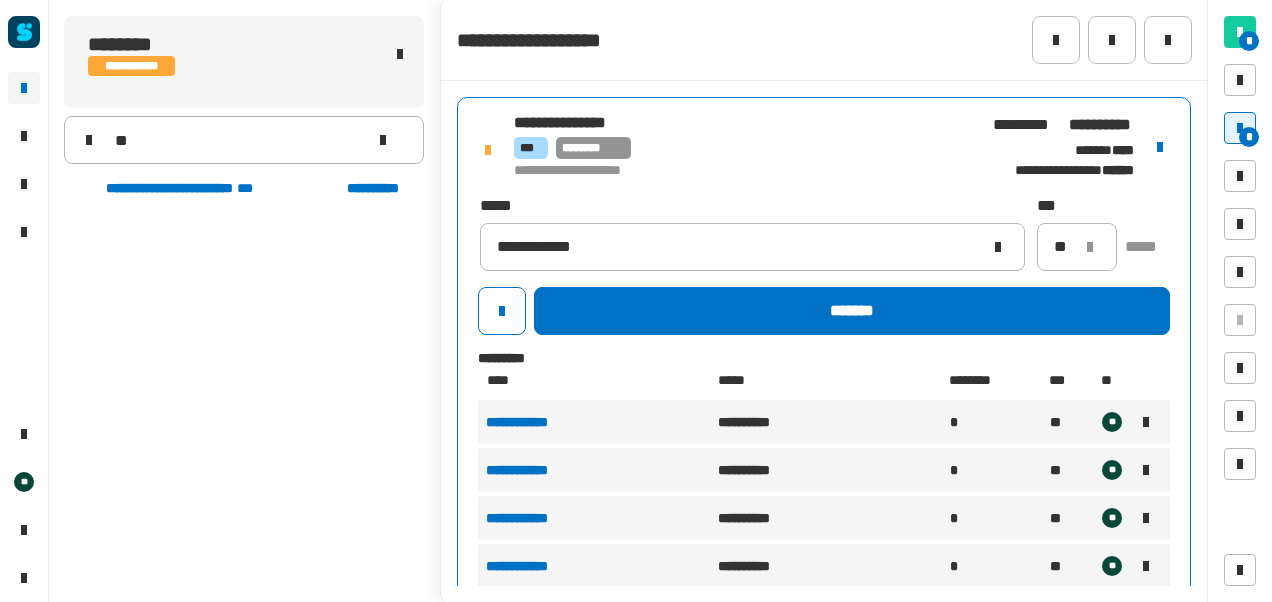 click on "**********" at bounding box center (742, 147) 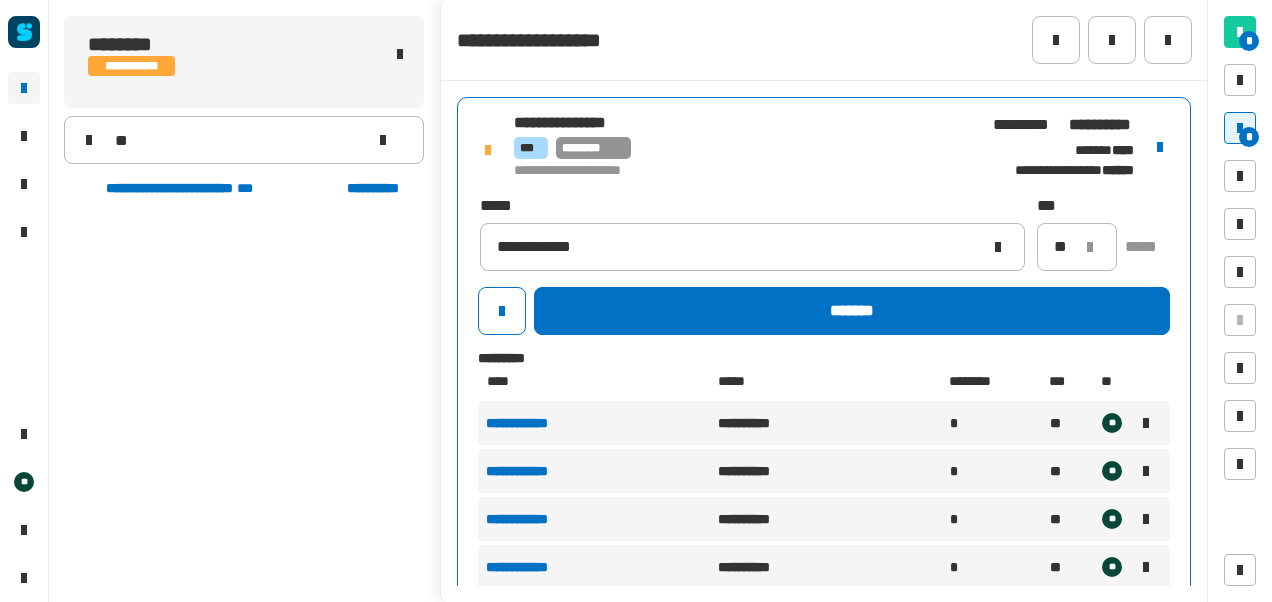 click 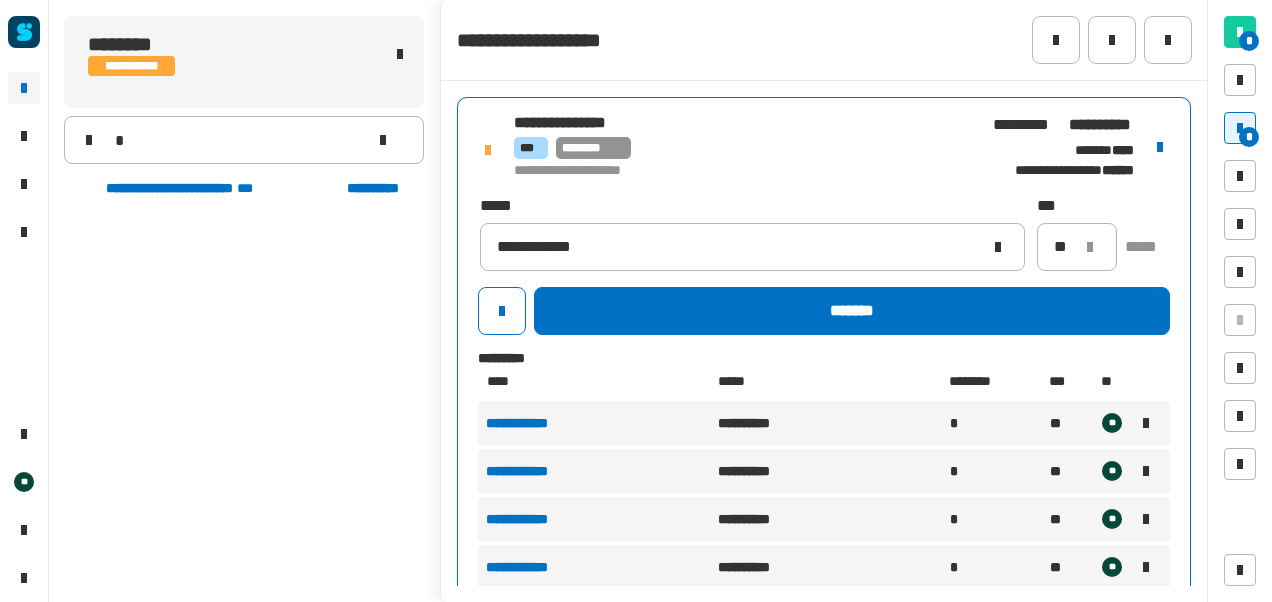type 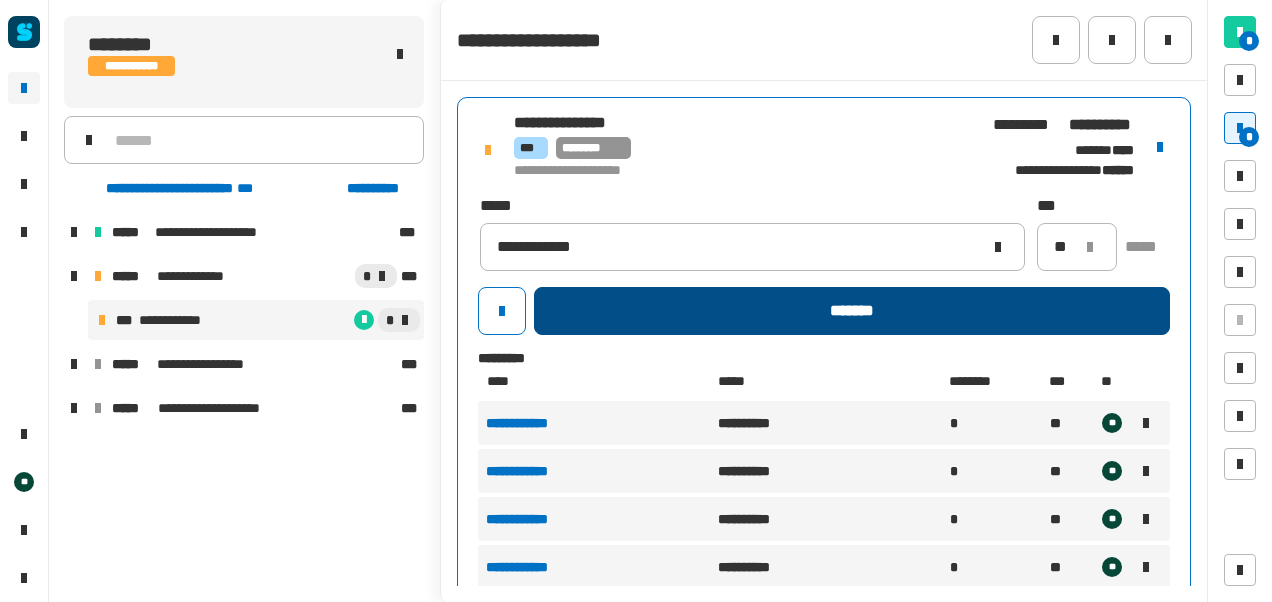 click on "*******" 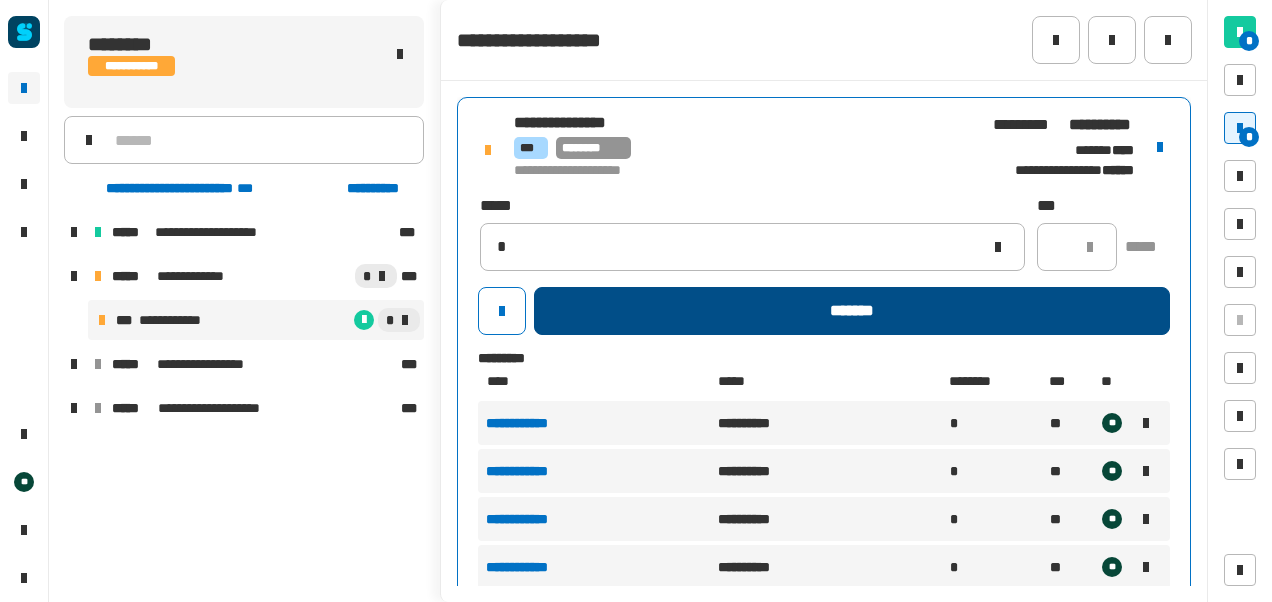 type 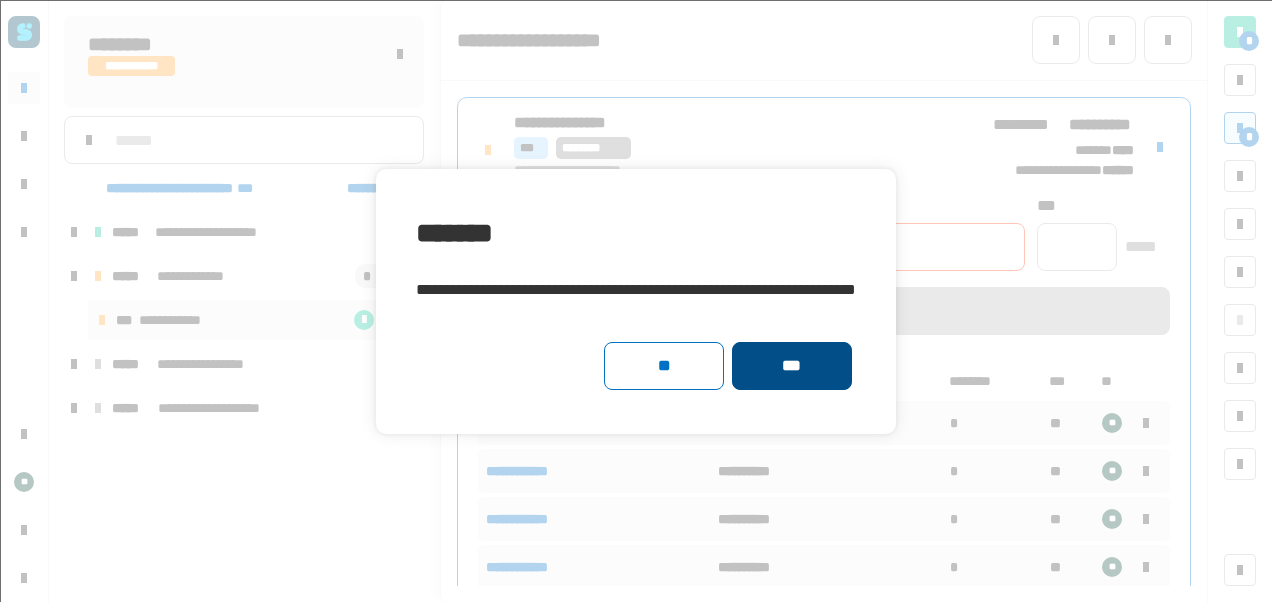click on "***" 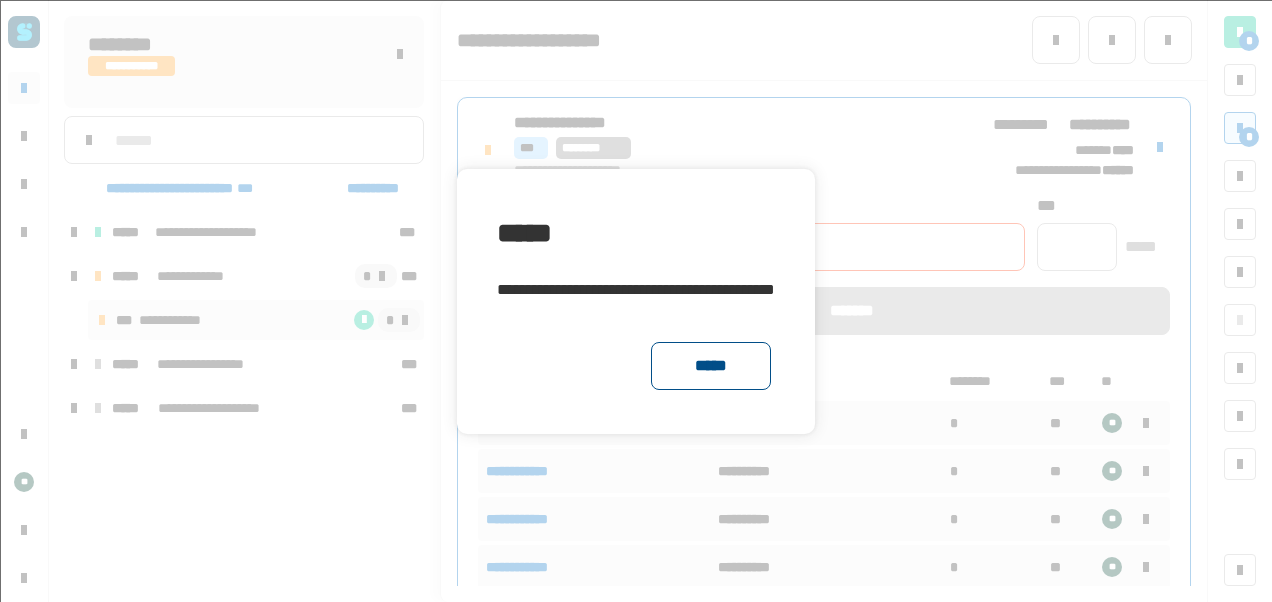 click on "*****" 